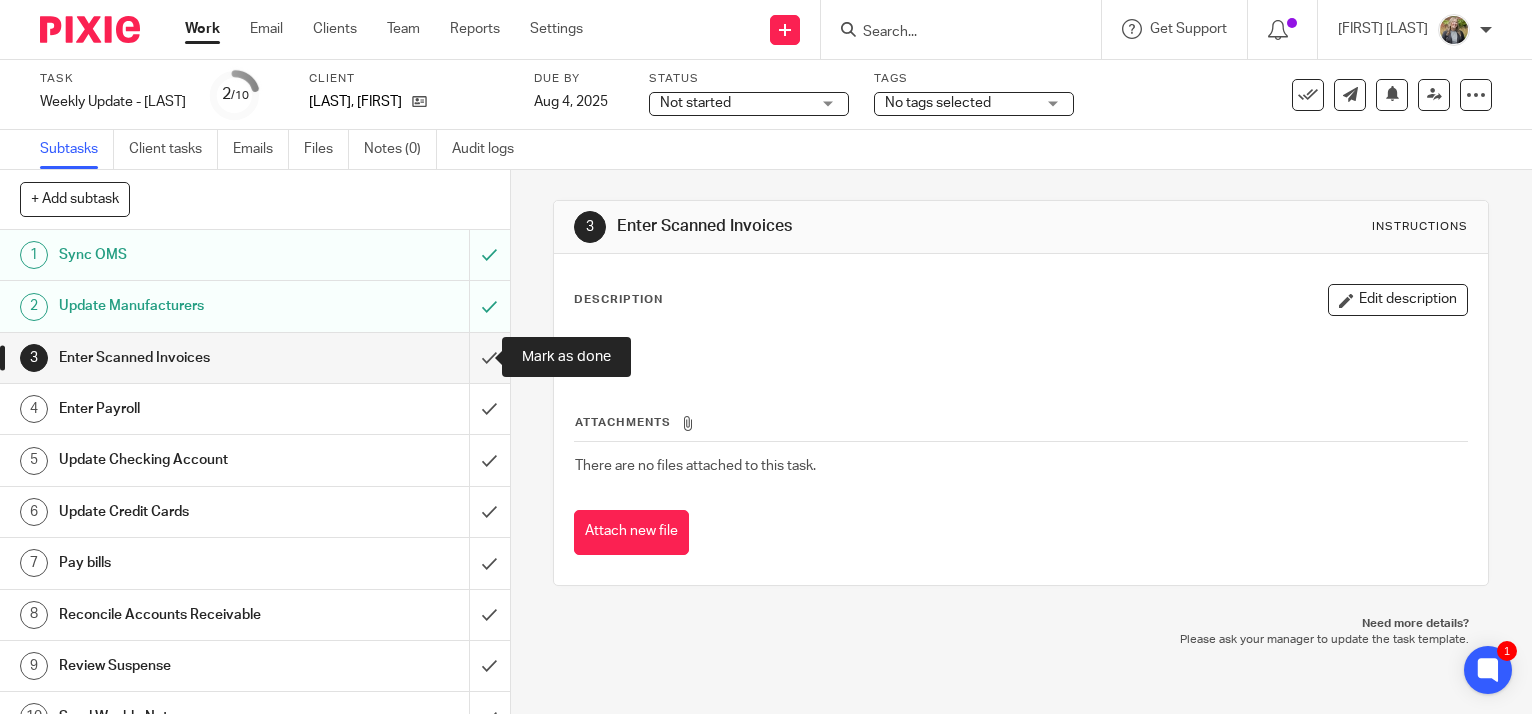 scroll, scrollTop: 0, scrollLeft: 0, axis: both 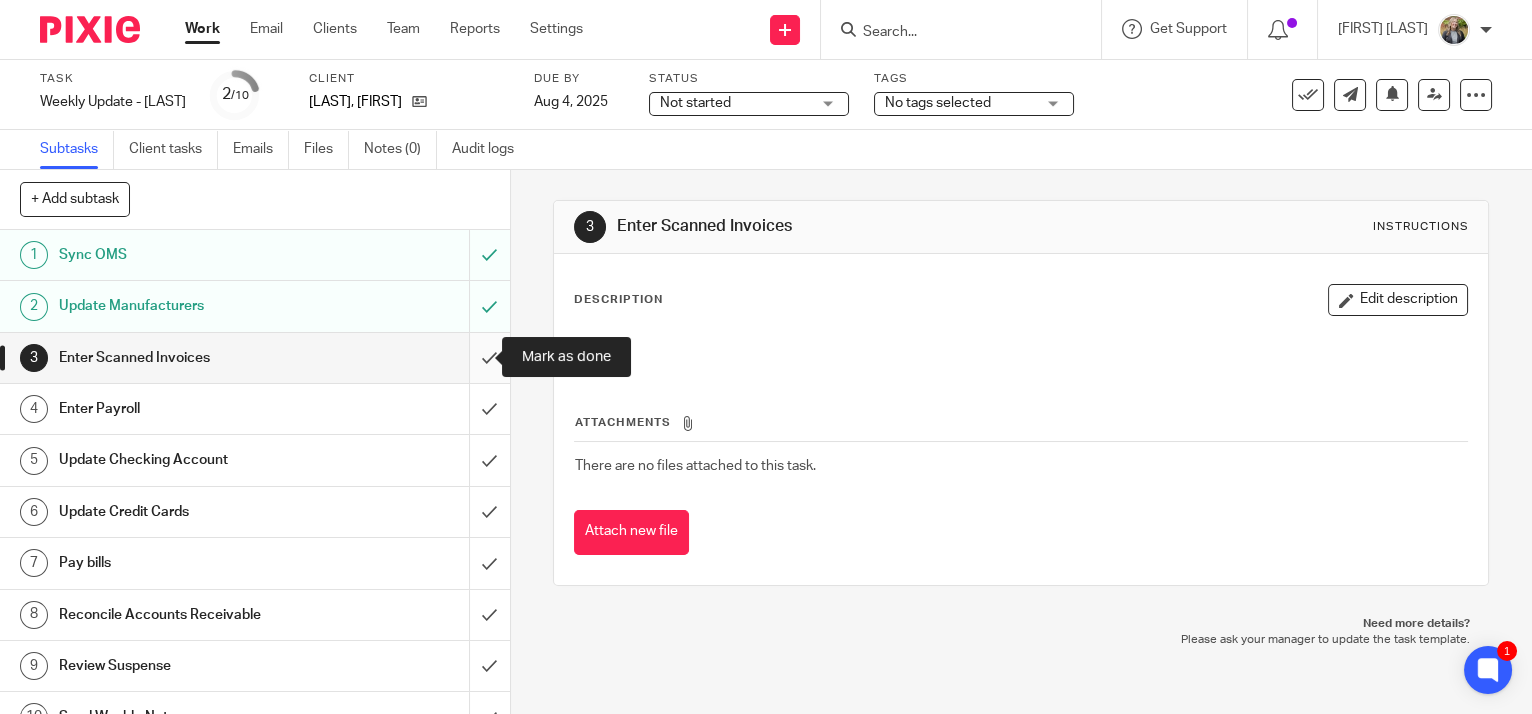 click at bounding box center (255, 358) 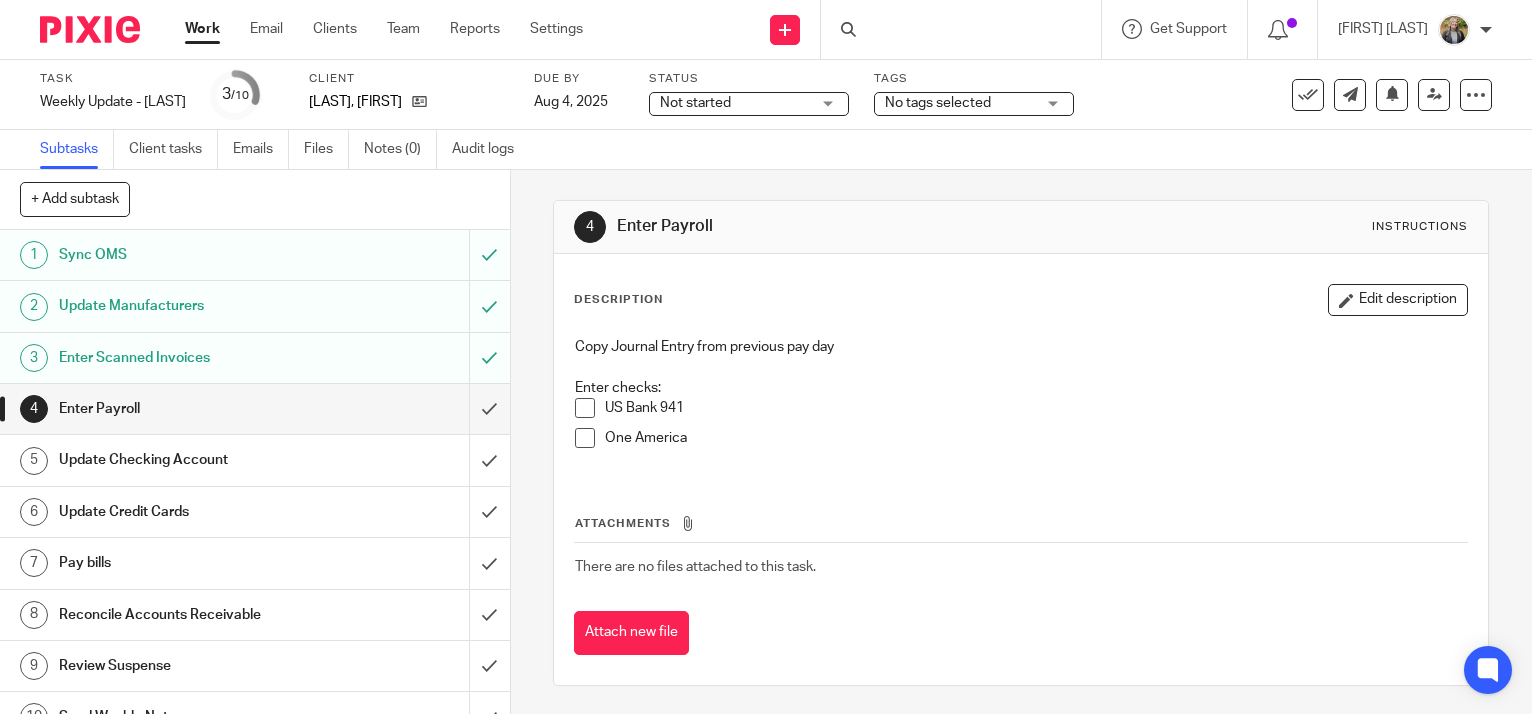 scroll, scrollTop: 0, scrollLeft: 0, axis: both 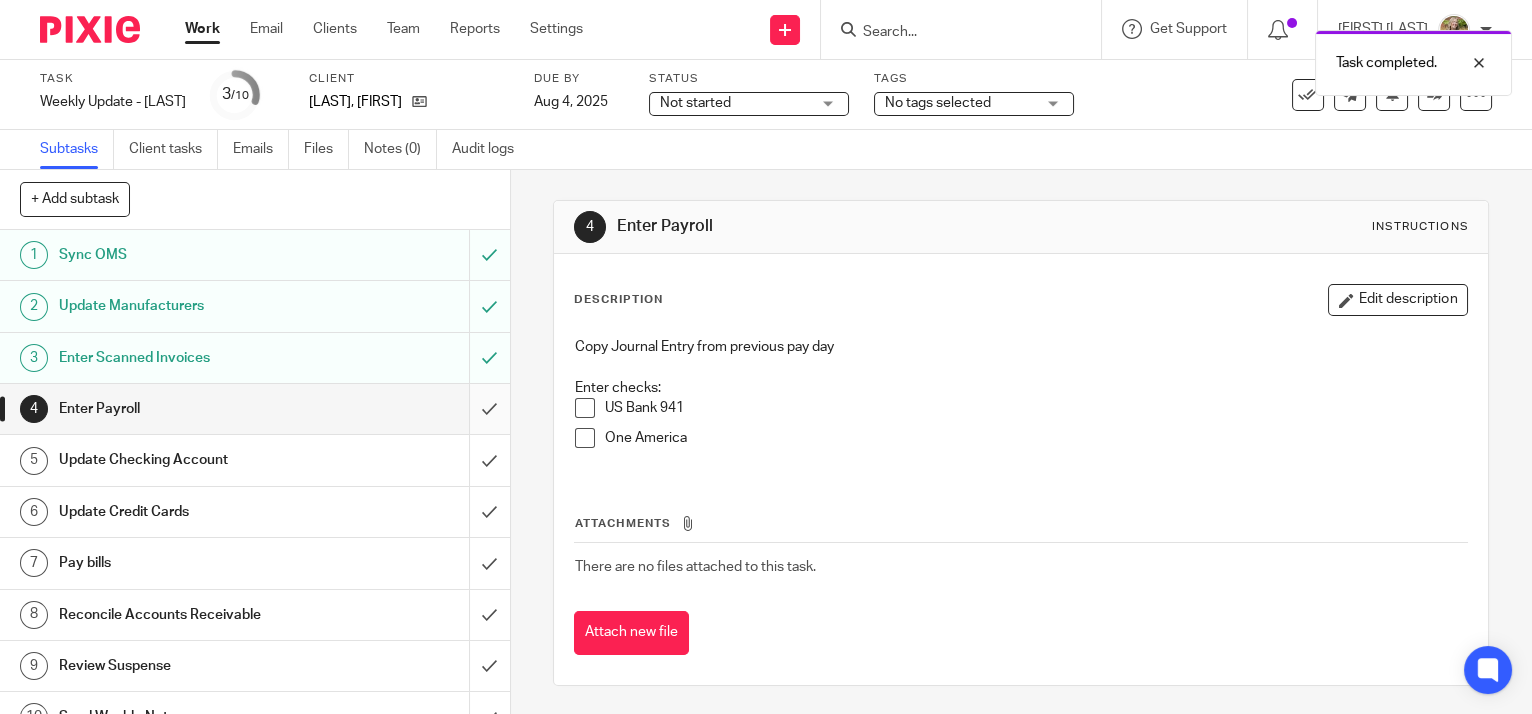 click at bounding box center (255, 409) 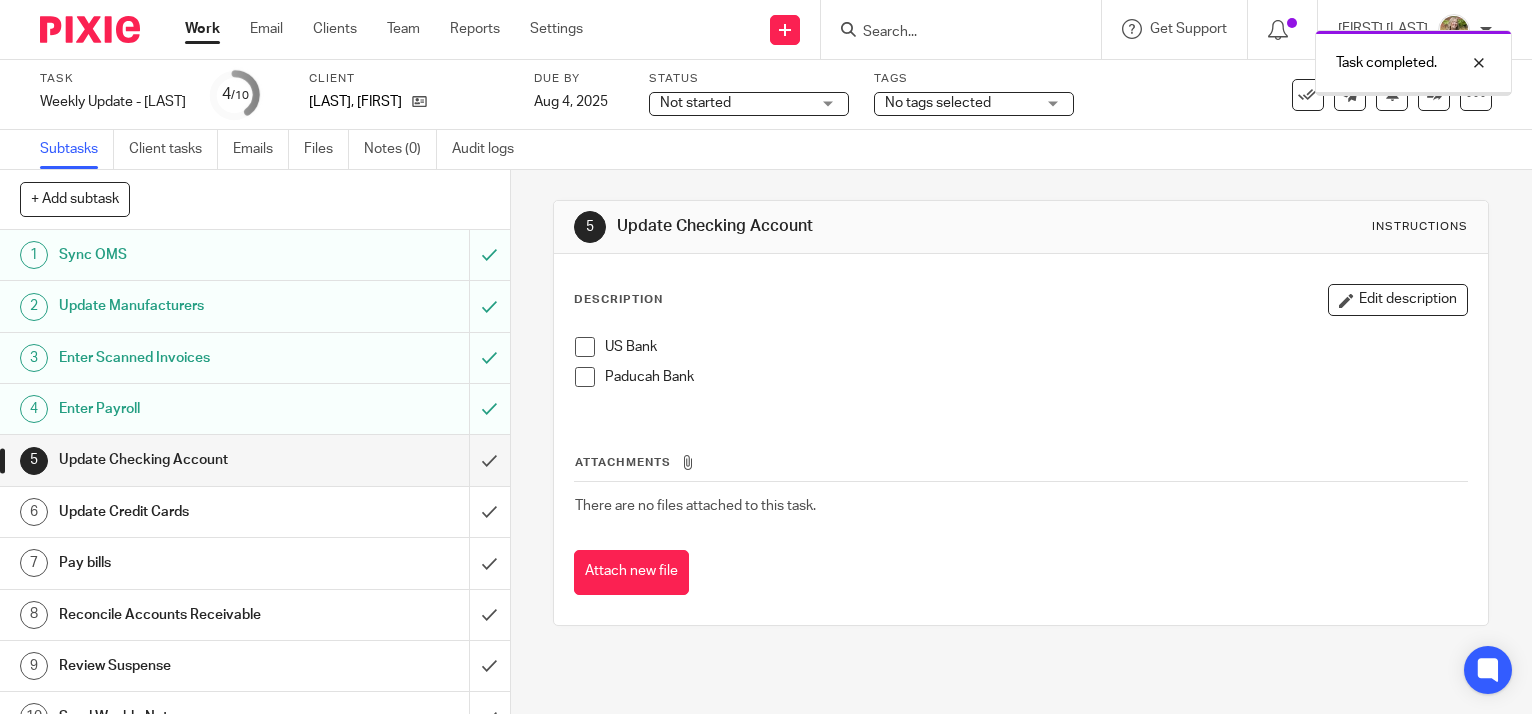scroll, scrollTop: 0, scrollLeft: 0, axis: both 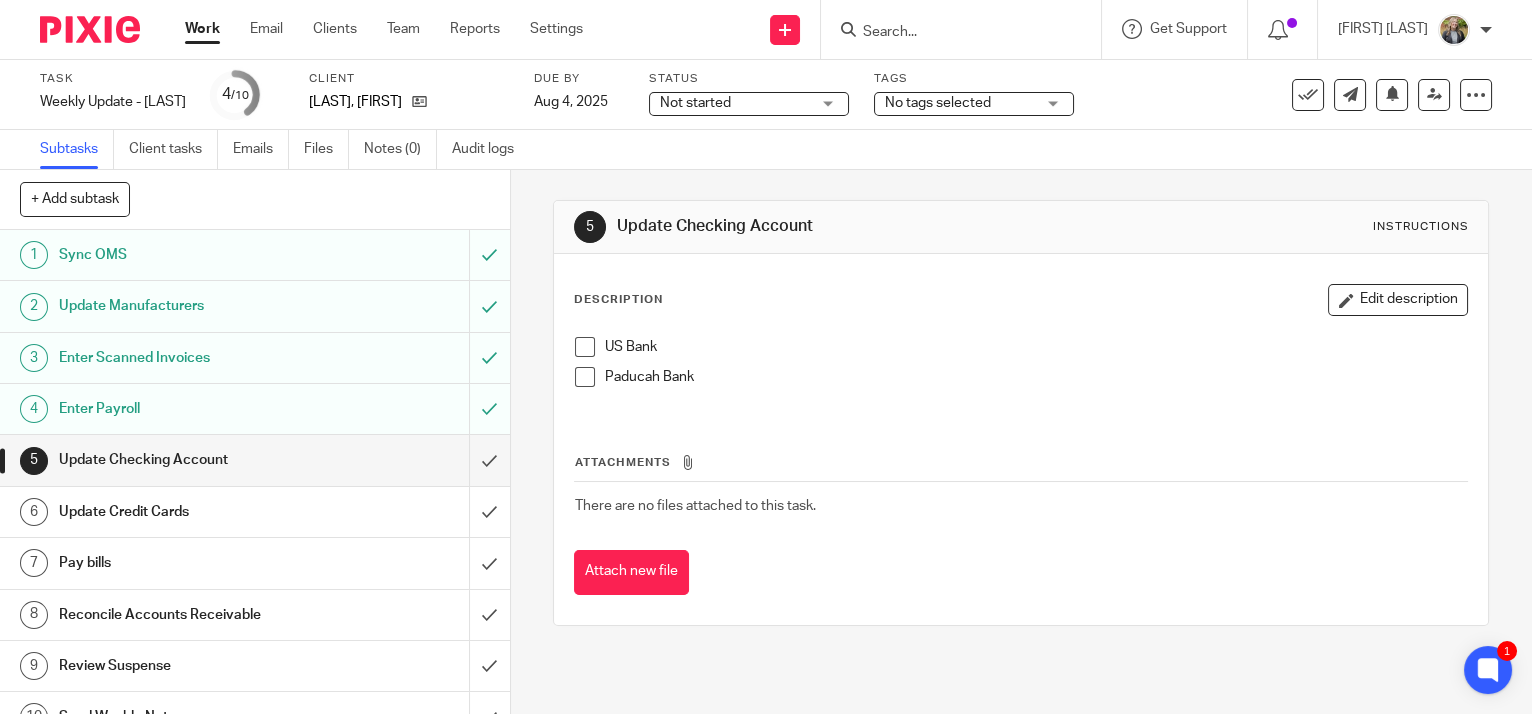click at bounding box center [585, 347] 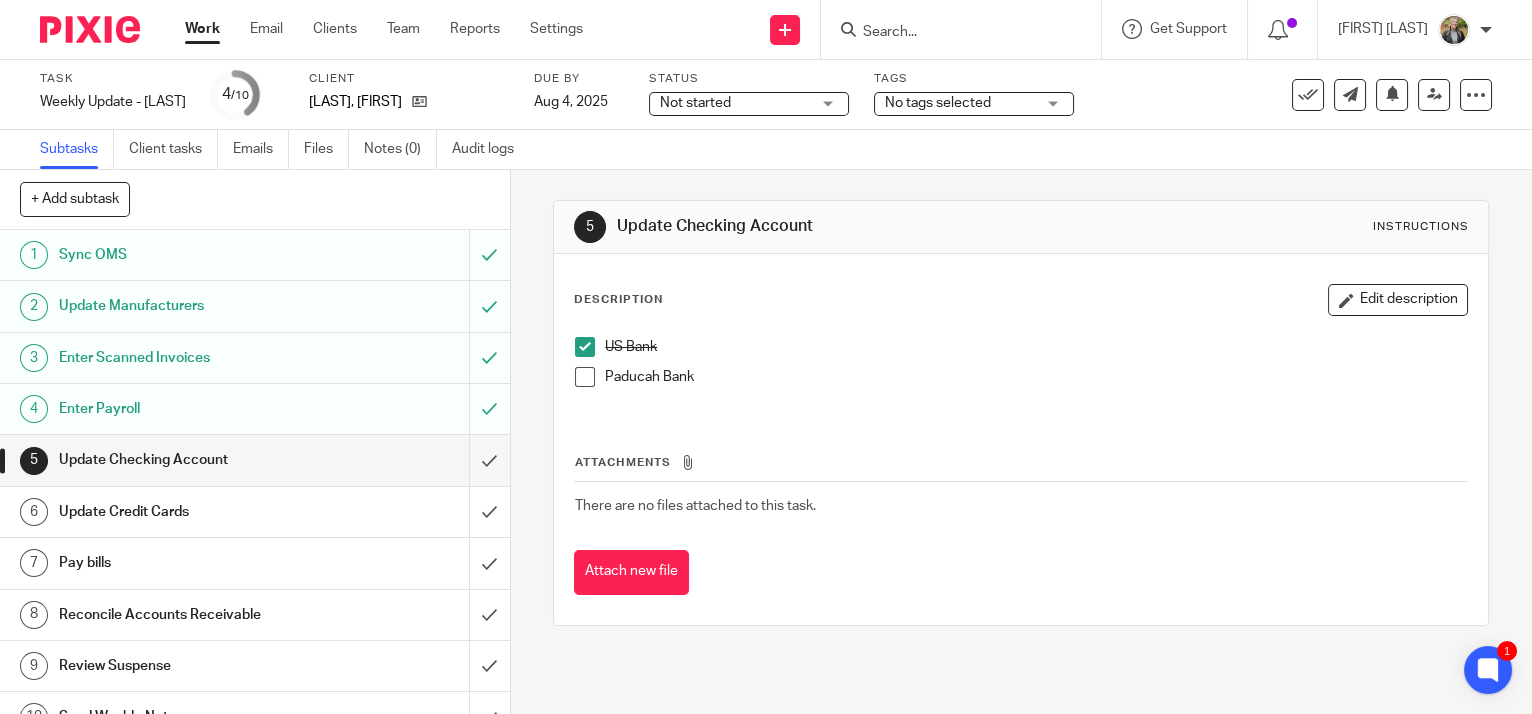 click at bounding box center (585, 377) 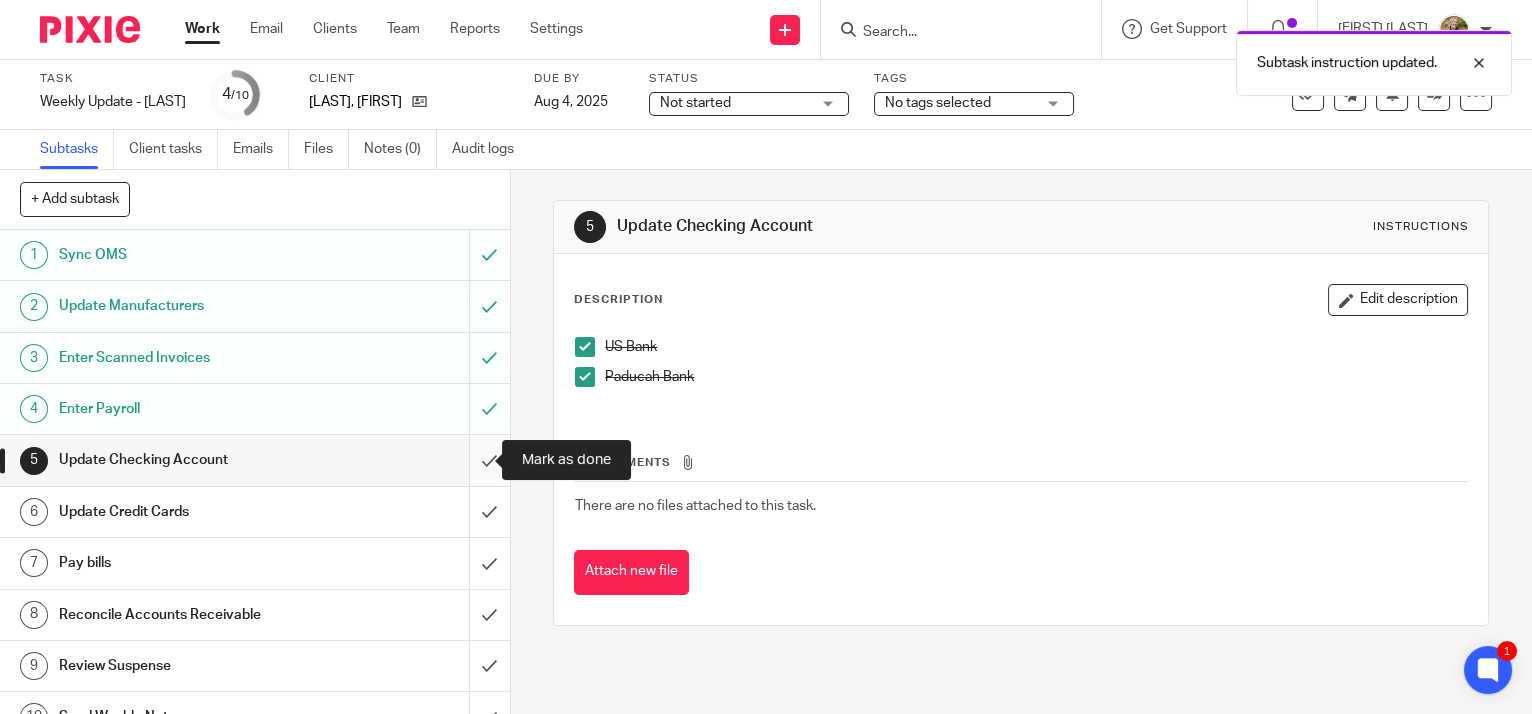 click at bounding box center (255, 460) 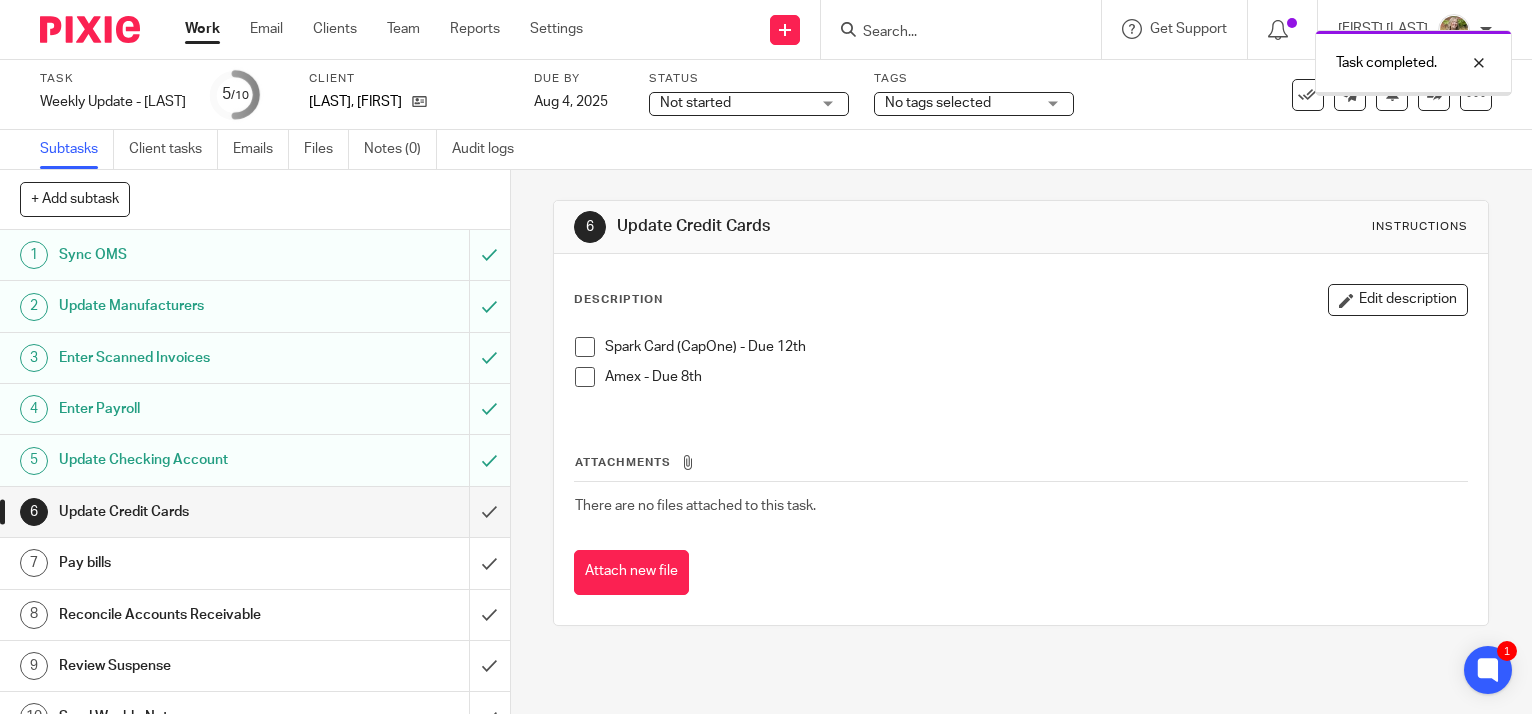 scroll, scrollTop: 0, scrollLeft: 0, axis: both 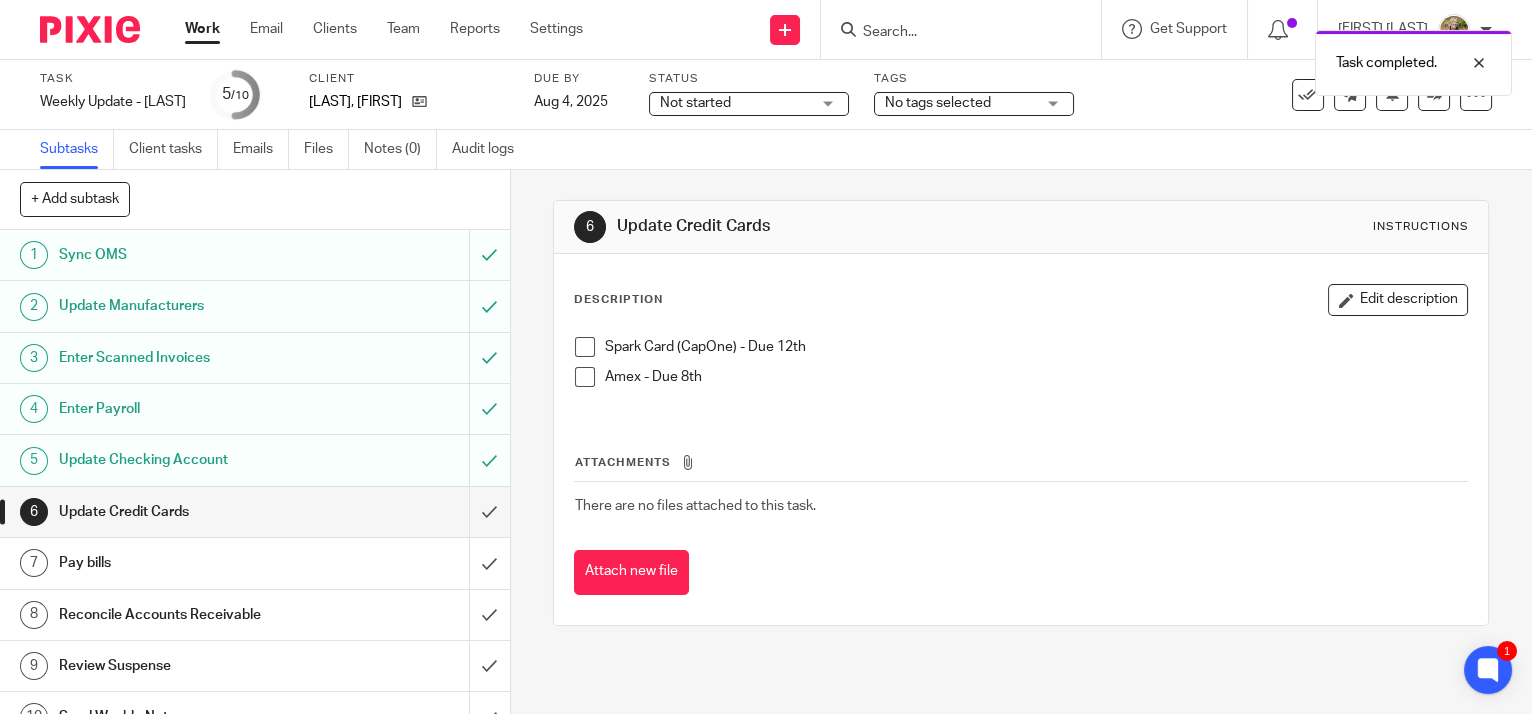 drag, startPoint x: 578, startPoint y: 344, endPoint x: 583, endPoint y: 374, distance: 30.413813 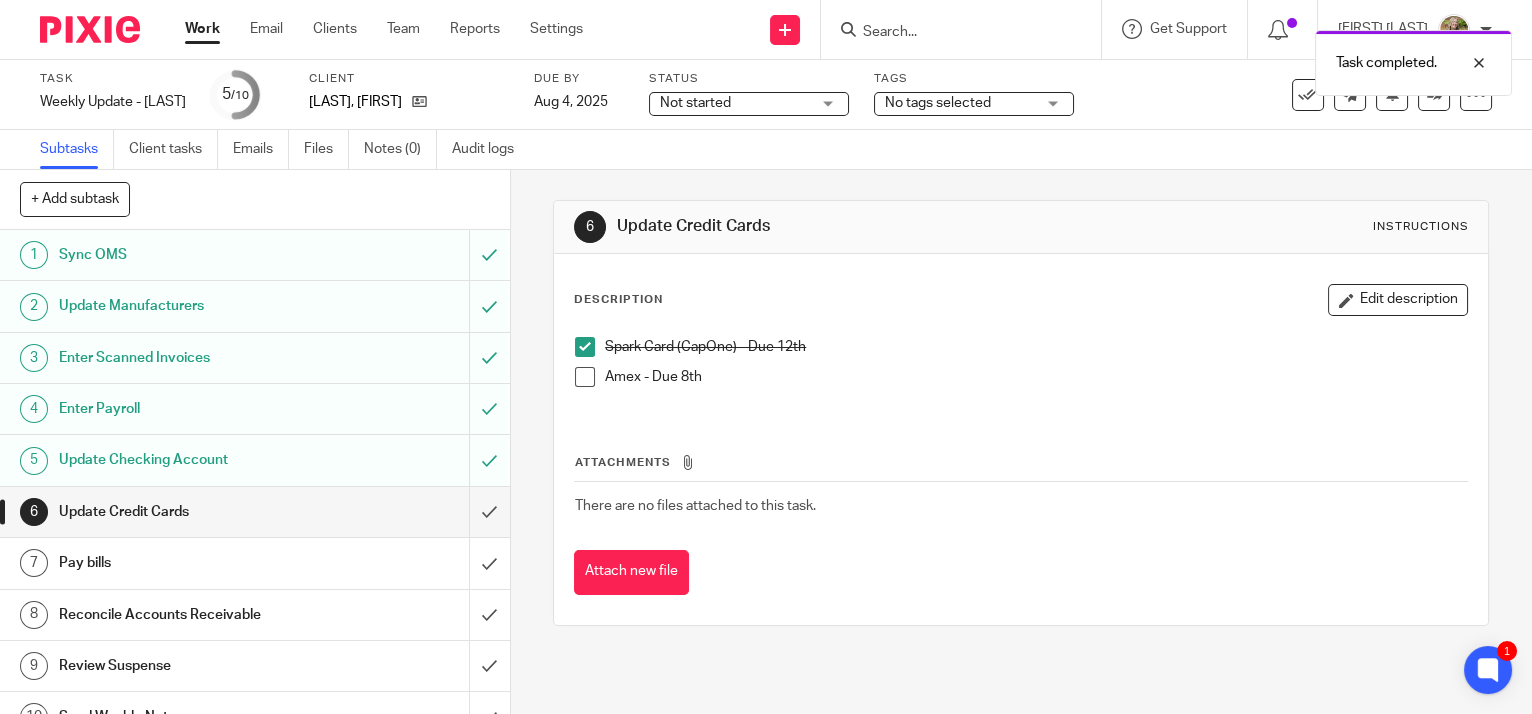 click at bounding box center [585, 377] 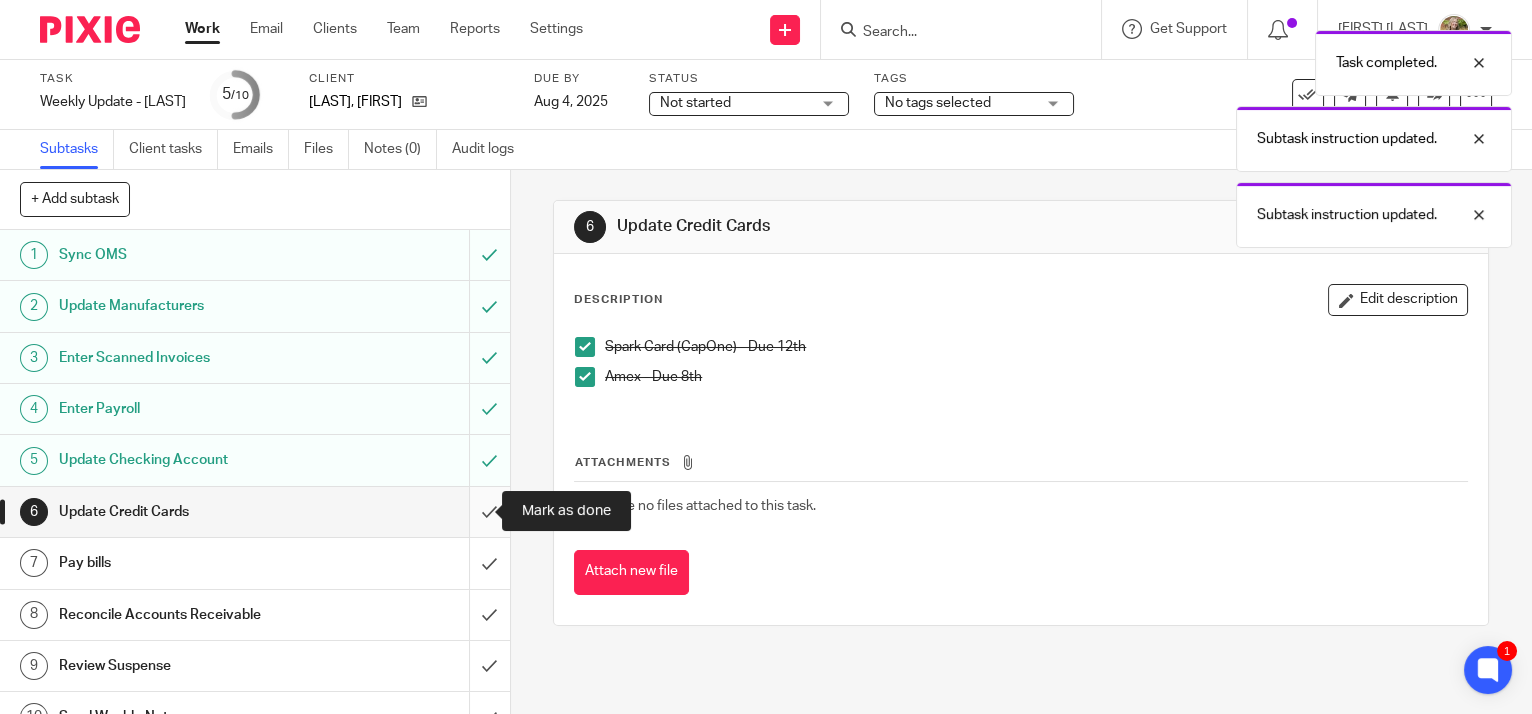 click at bounding box center [255, 512] 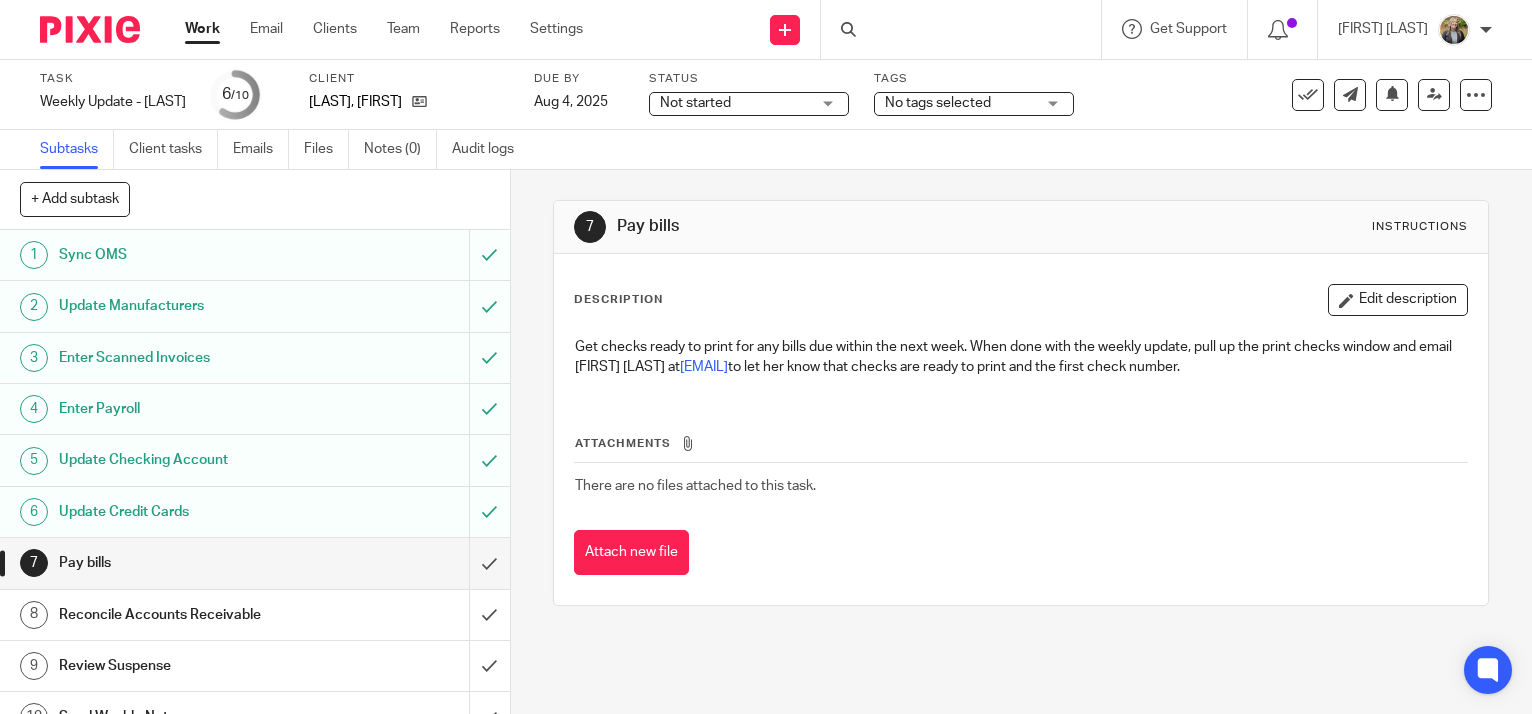 scroll, scrollTop: 0, scrollLeft: 0, axis: both 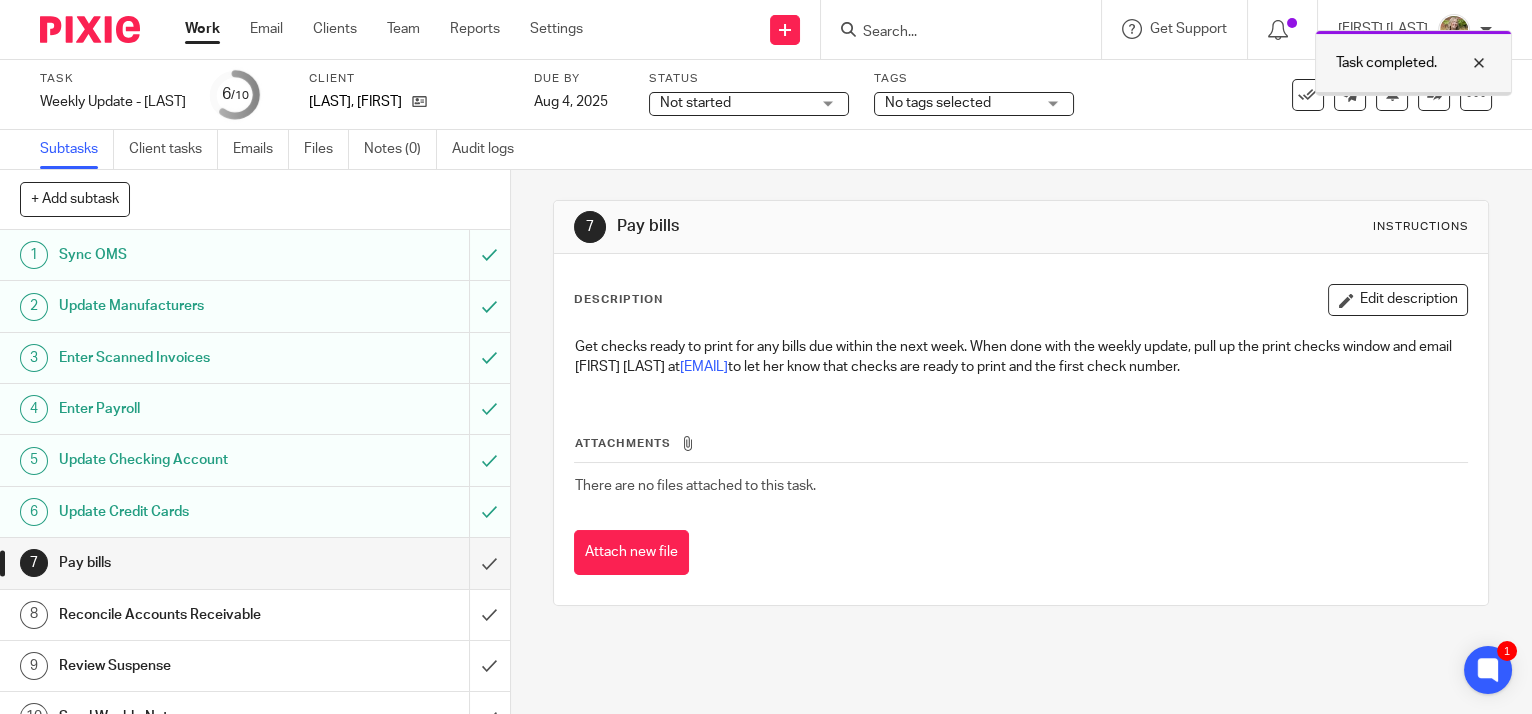 click at bounding box center [1464, 63] 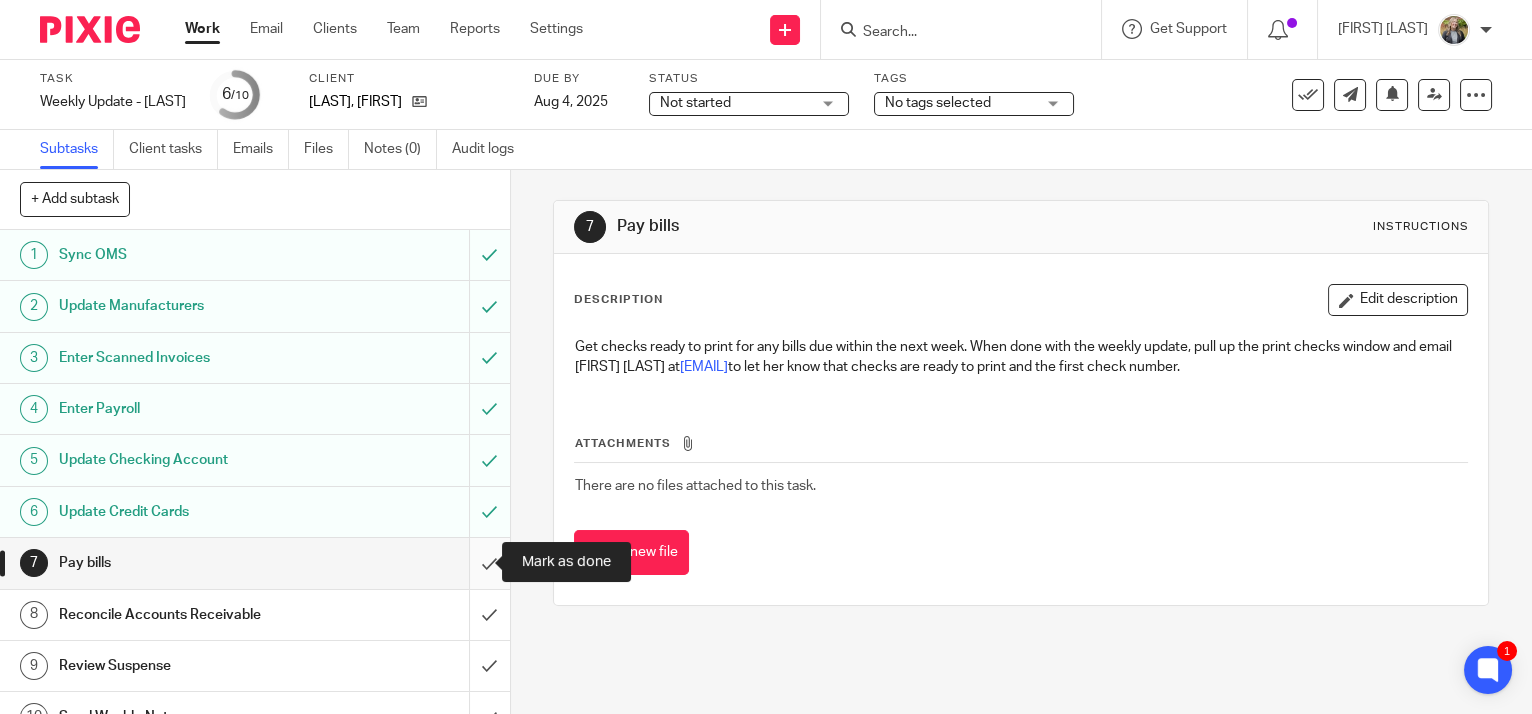 click at bounding box center (255, 563) 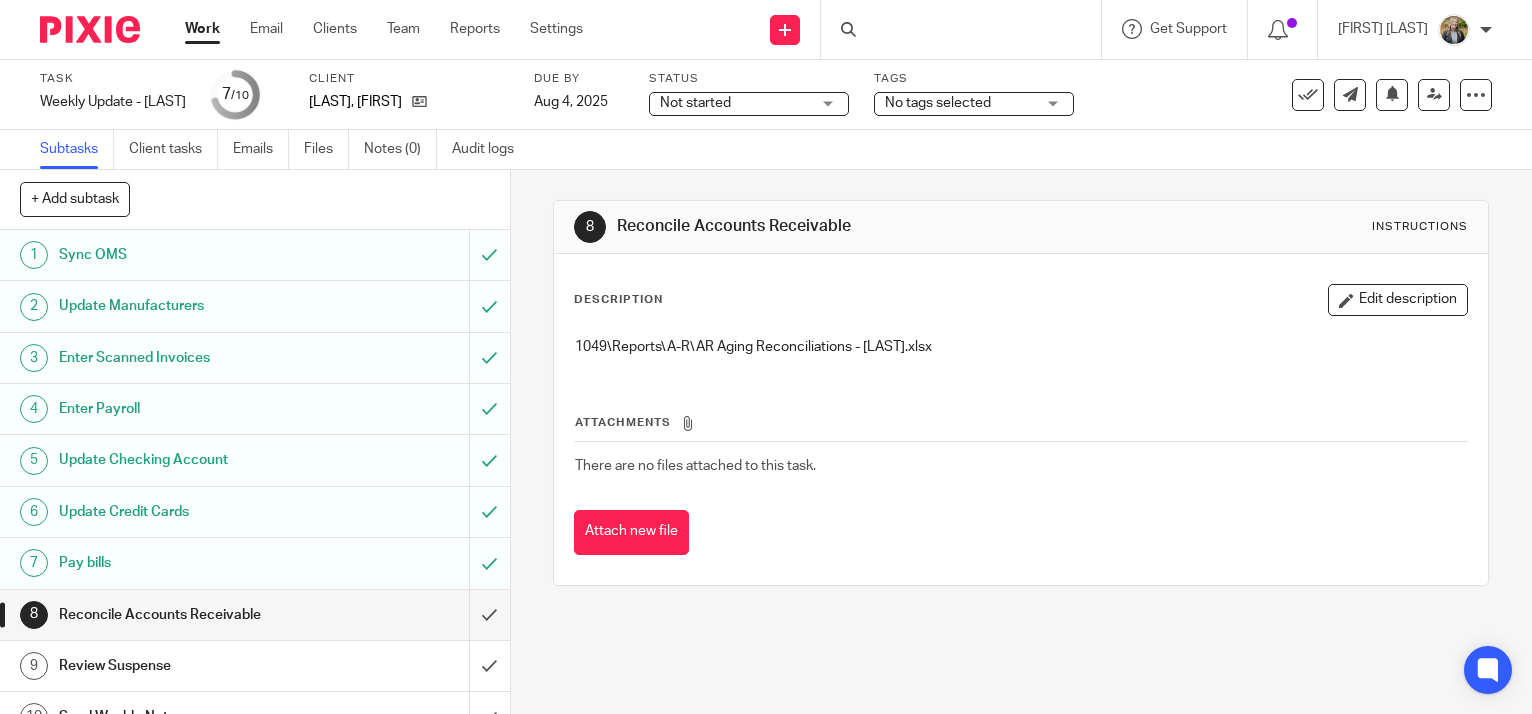 scroll, scrollTop: 0, scrollLeft: 0, axis: both 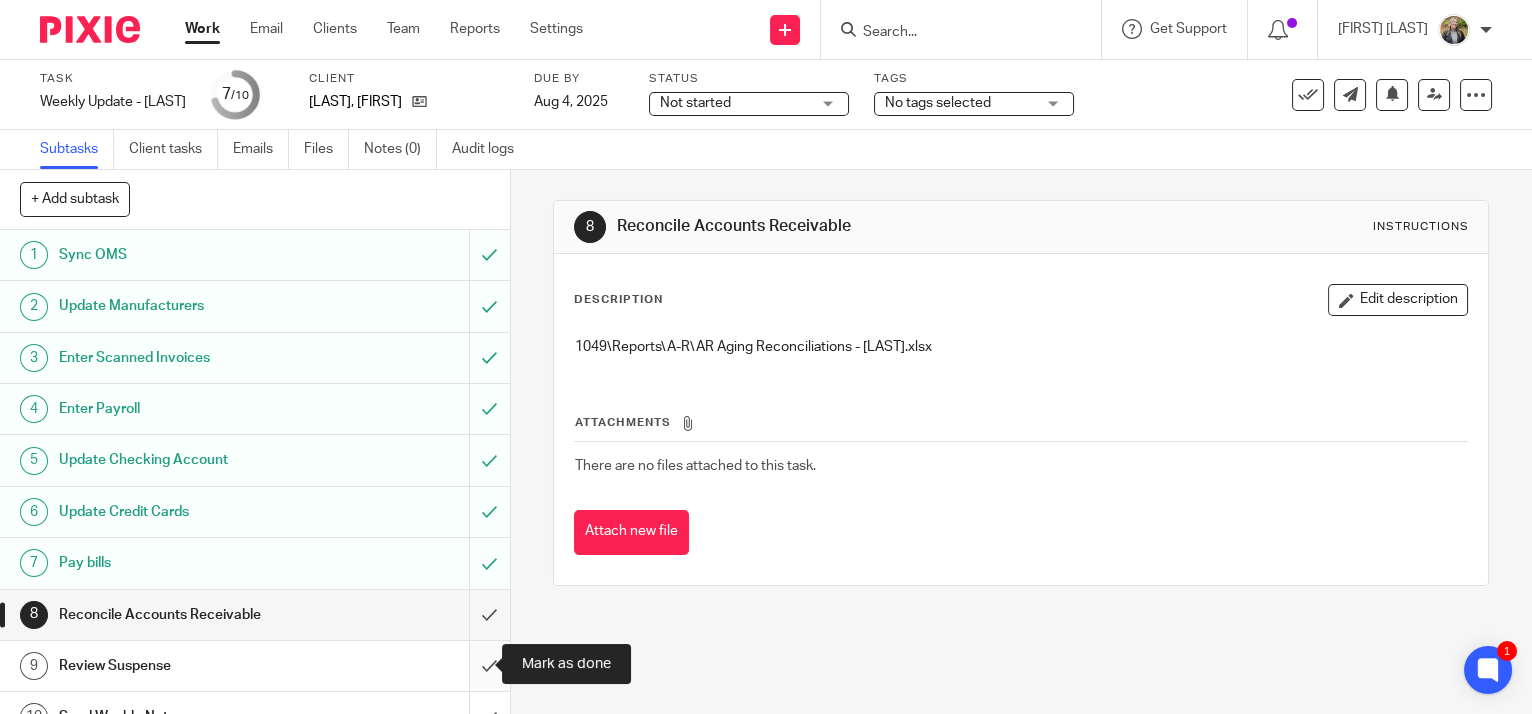 click at bounding box center [255, 666] 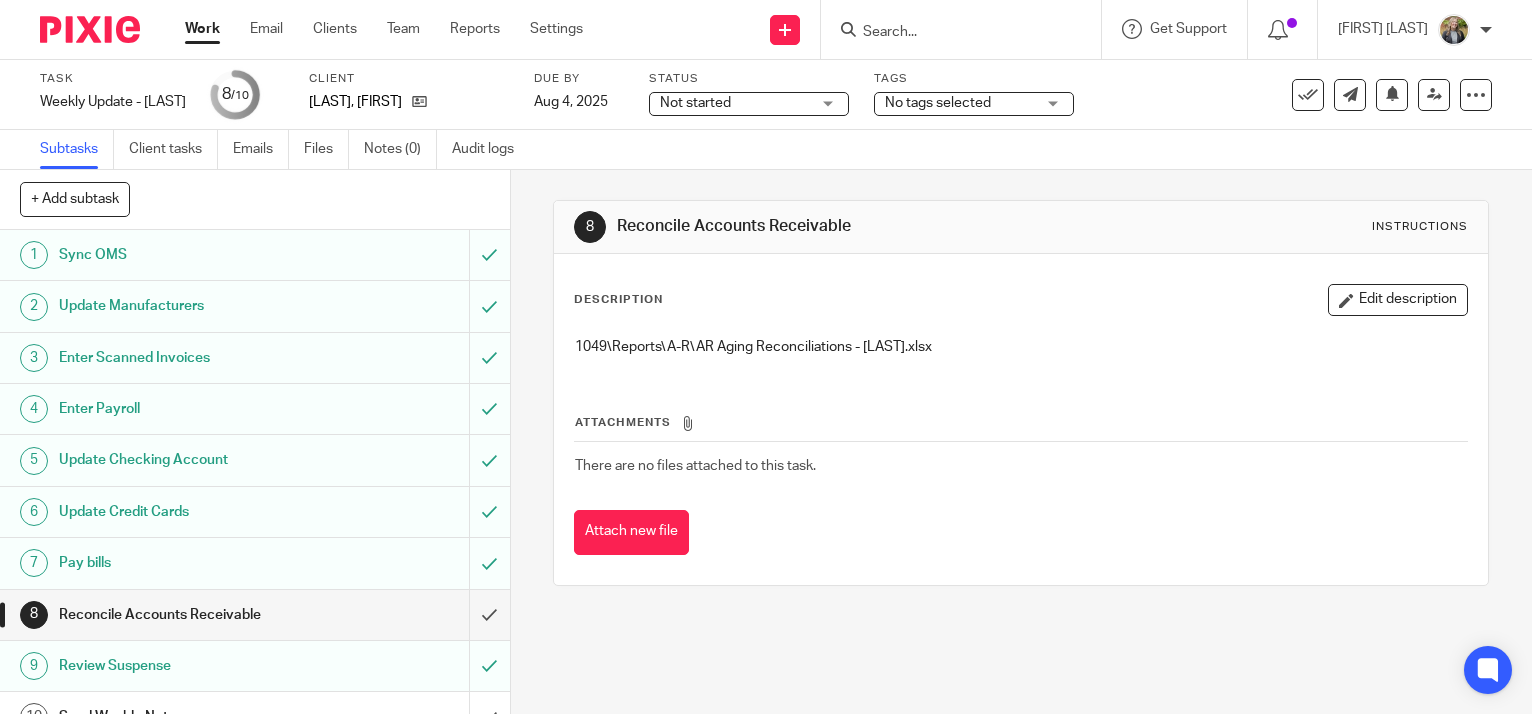 scroll, scrollTop: 0, scrollLeft: 0, axis: both 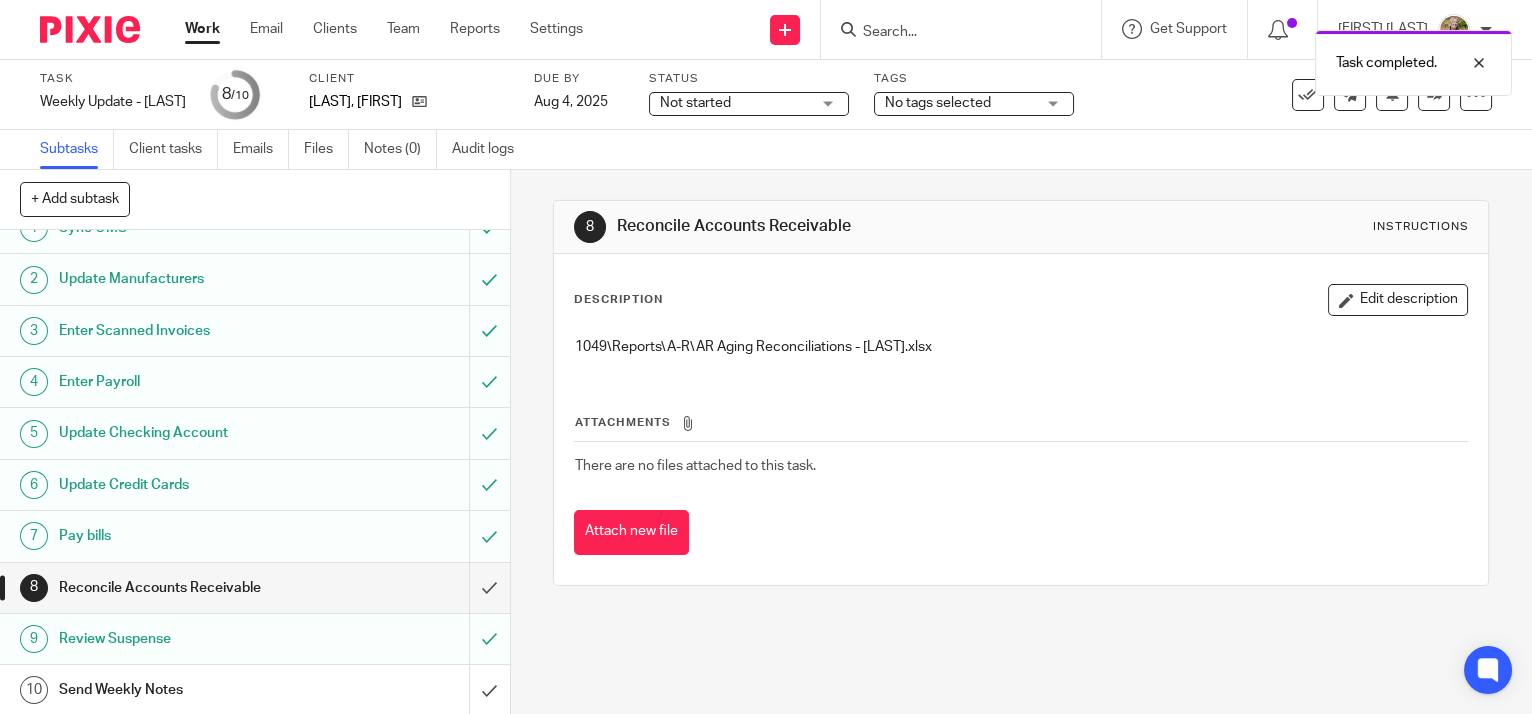 click on "Send Weekly Notes" at bounding box center [254, 690] 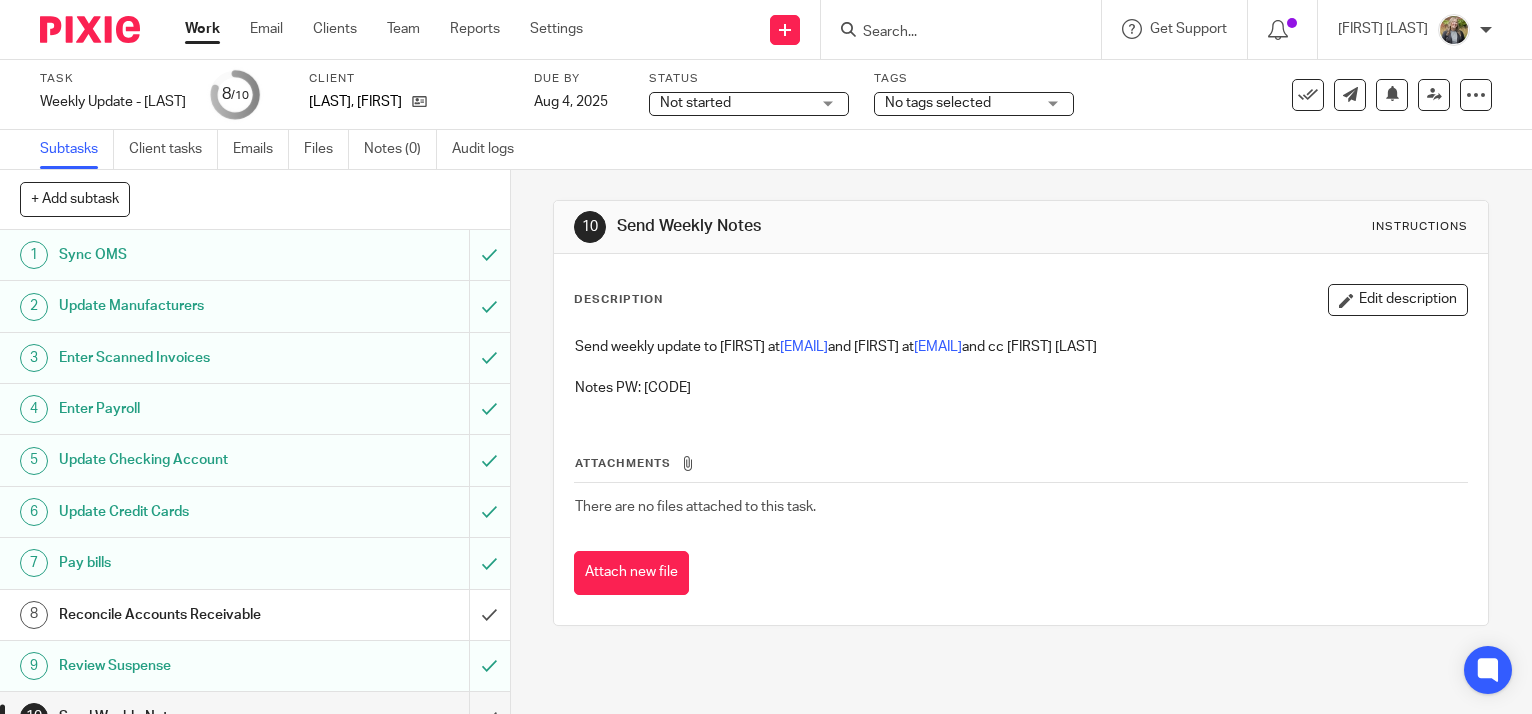 scroll, scrollTop: 0, scrollLeft: 0, axis: both 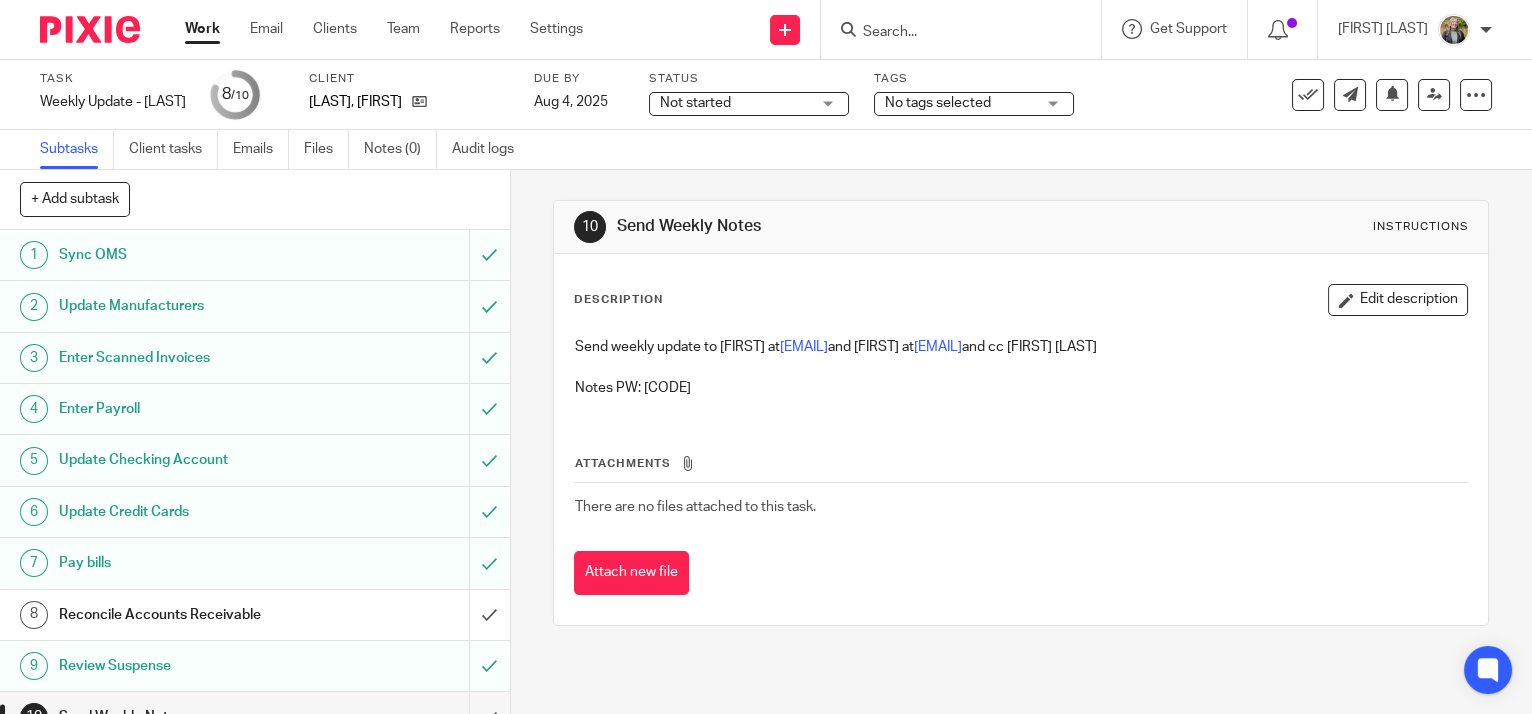 click on "Notes PW: zH6d7E" at bounding box center [1021, 388] 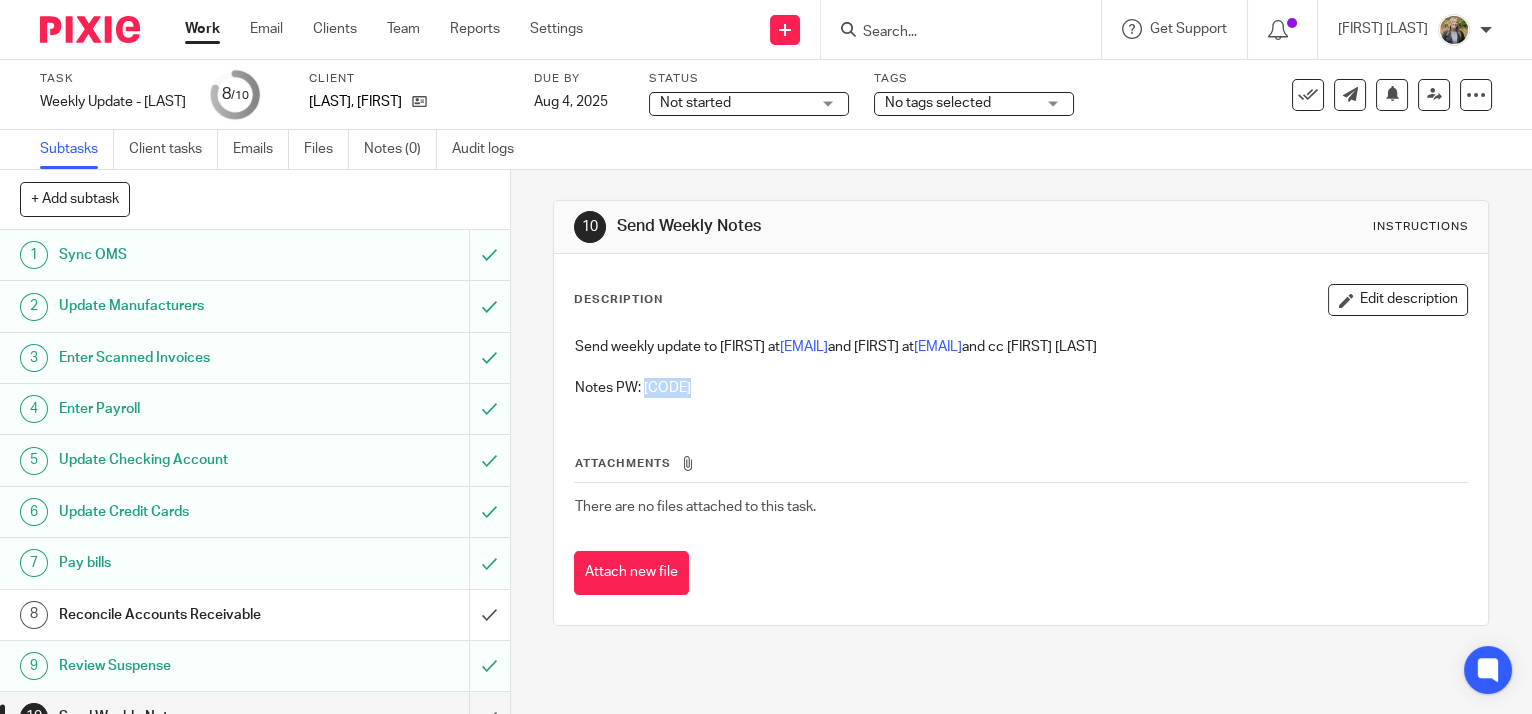 click on "Notes PW: zH6d7E" at bounding box center (1021, 388) 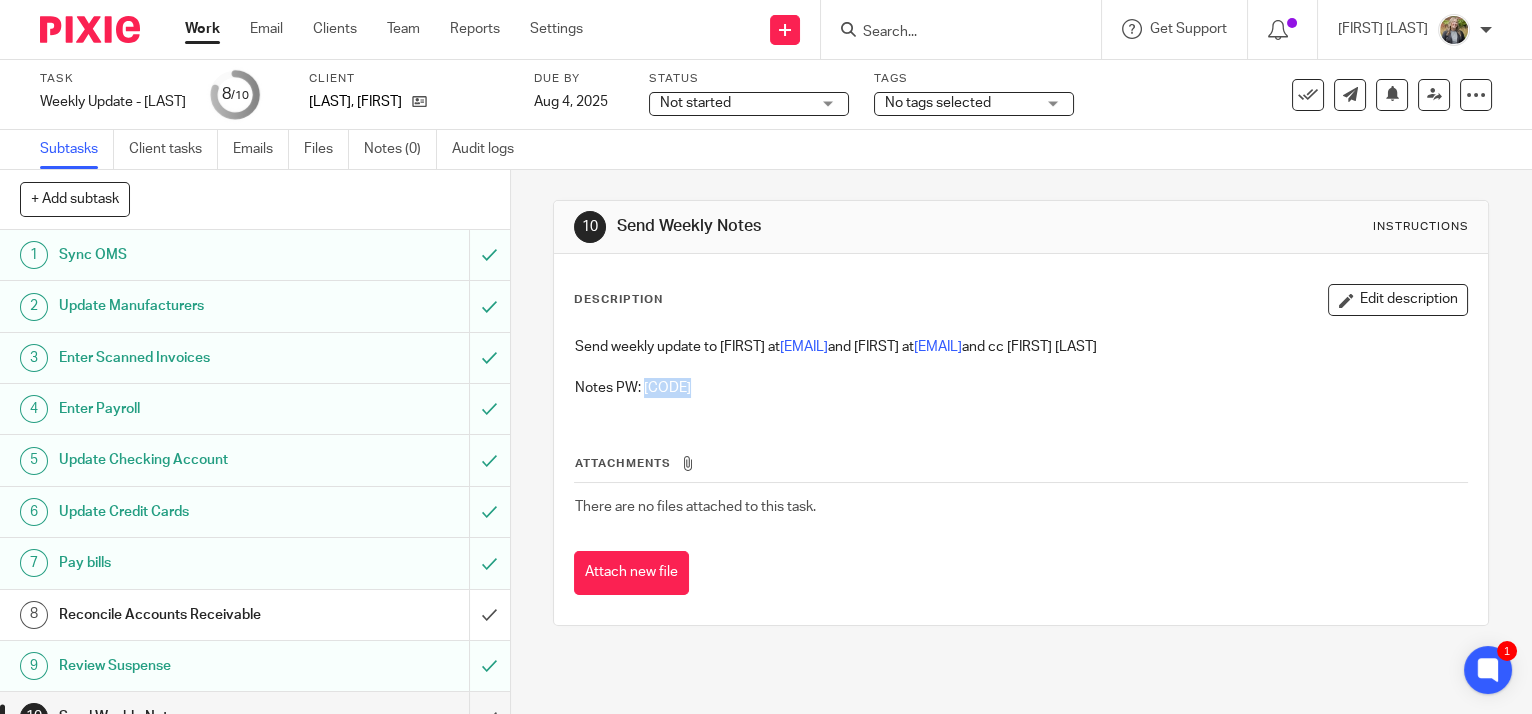 copy on "zH6d7E" 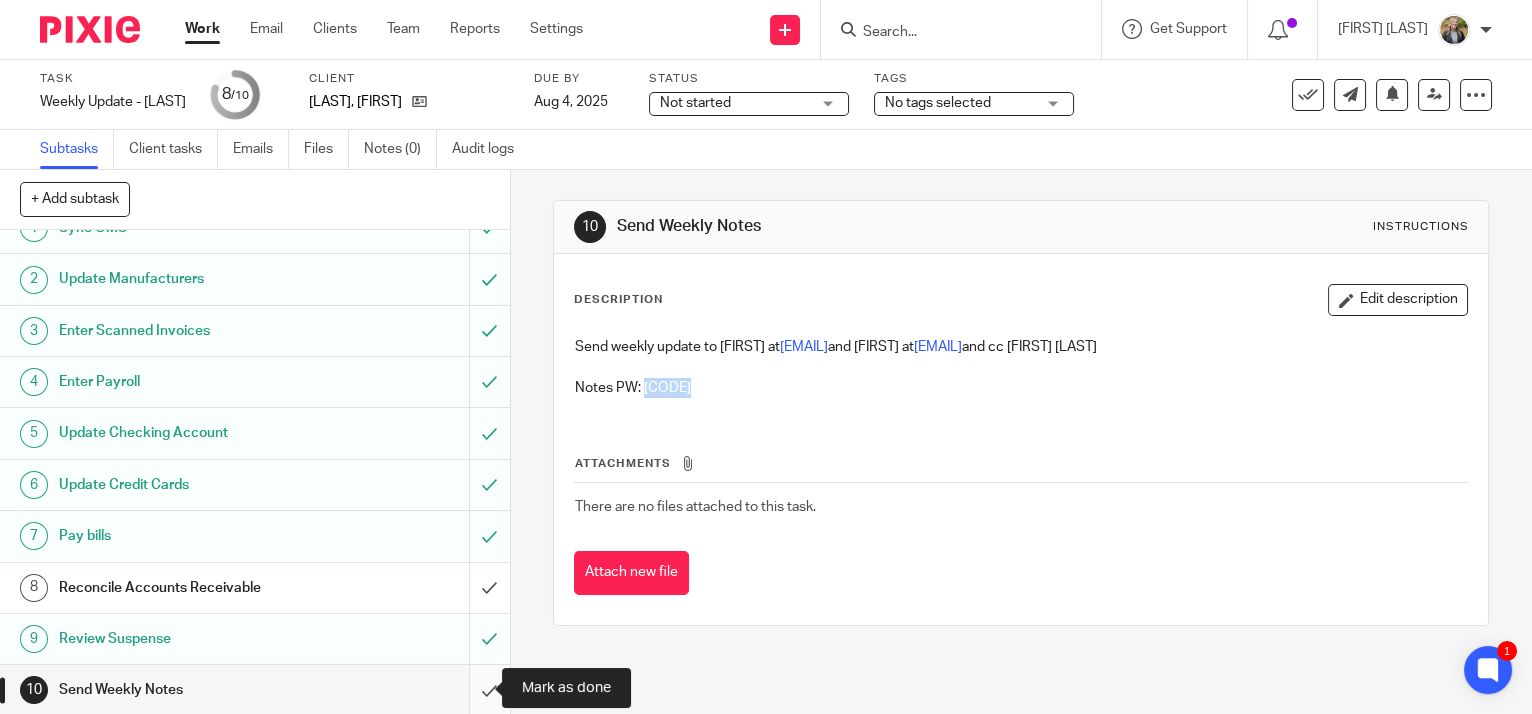 click at bounding box center [255, 690] 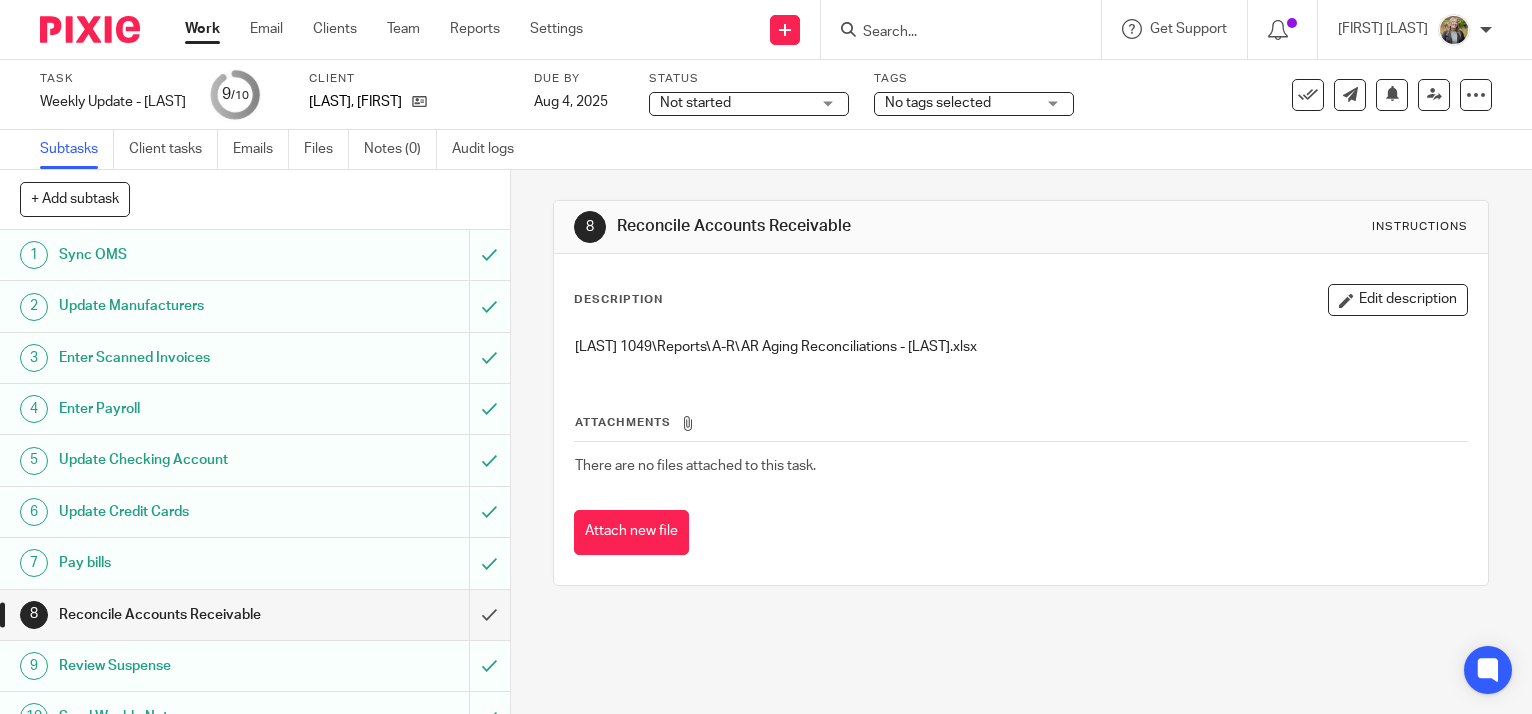 scroll, scrollTop: 0, scrollLeft: 0, axis: both 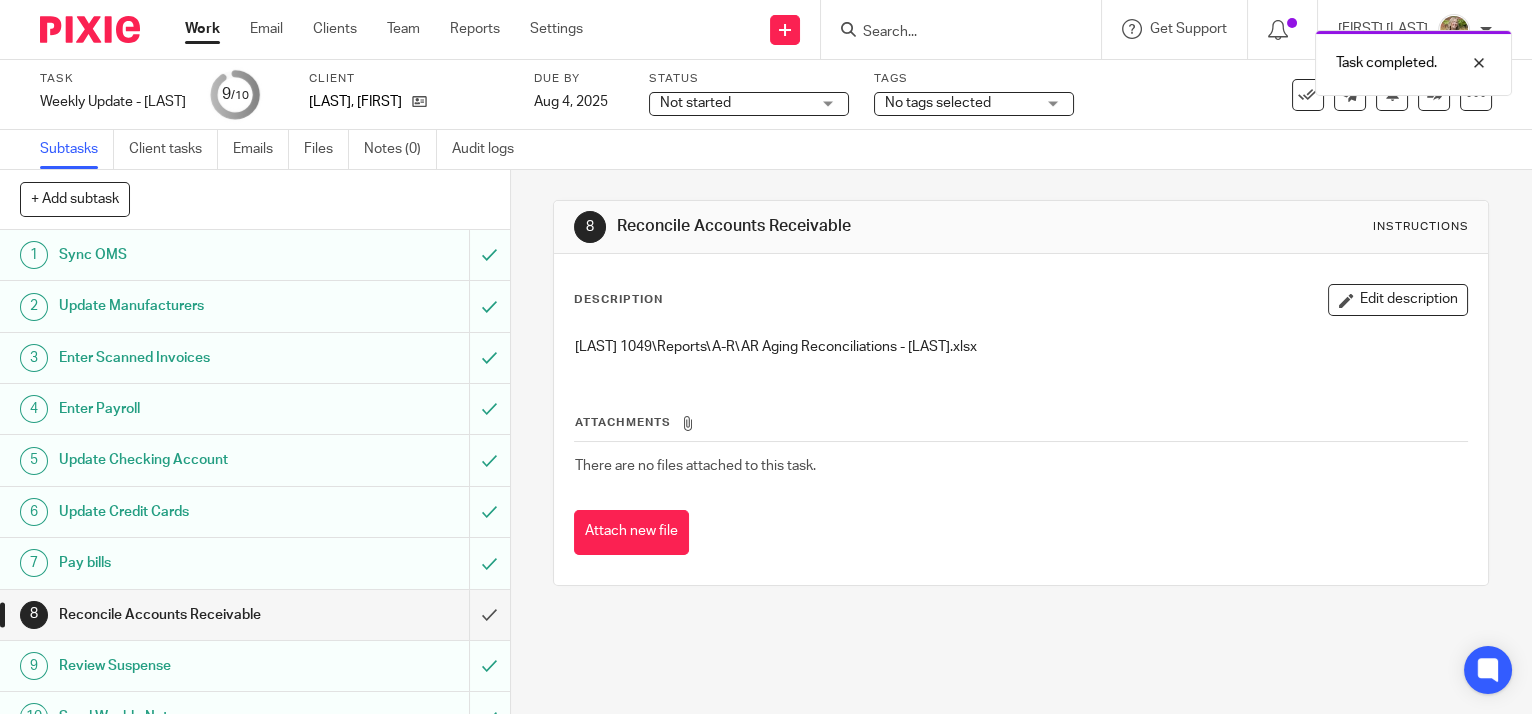 click on "Work" at bounding box center (202, 29) 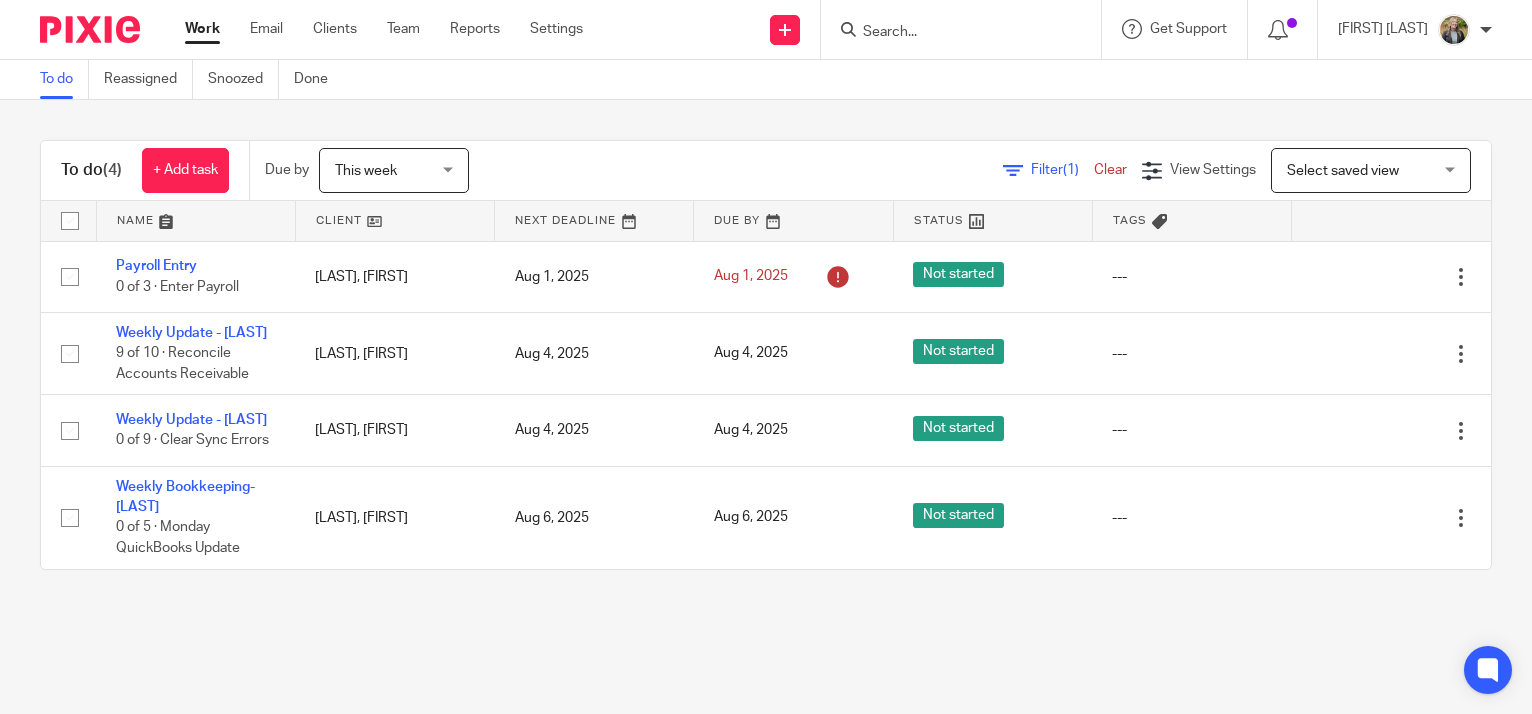 scroll, scrollTop: 0, scrollLeft: 0, axis: both 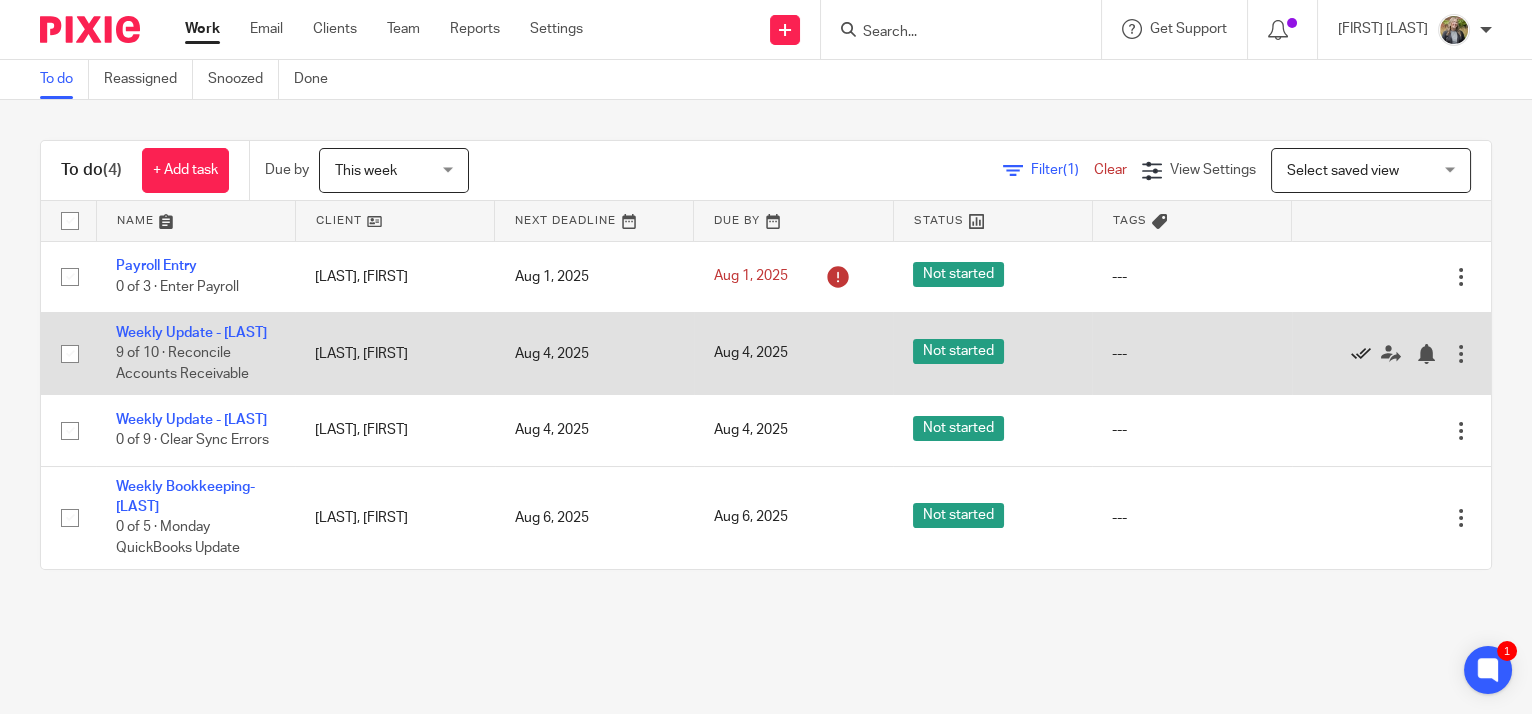 click at bounding box center [1361, 354] 